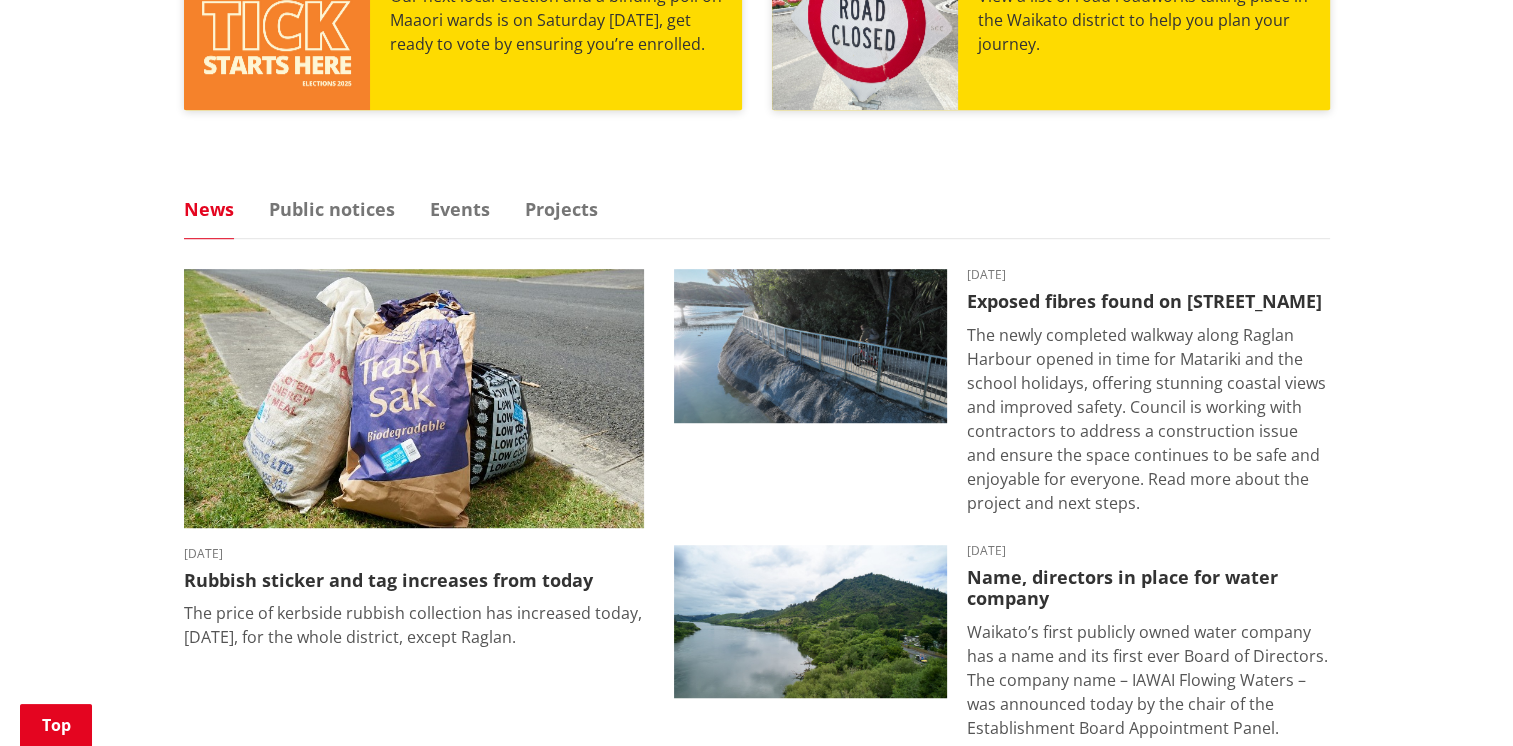 scroll, scrollTop: 1186, scrollLeft: 0, axis: vertical 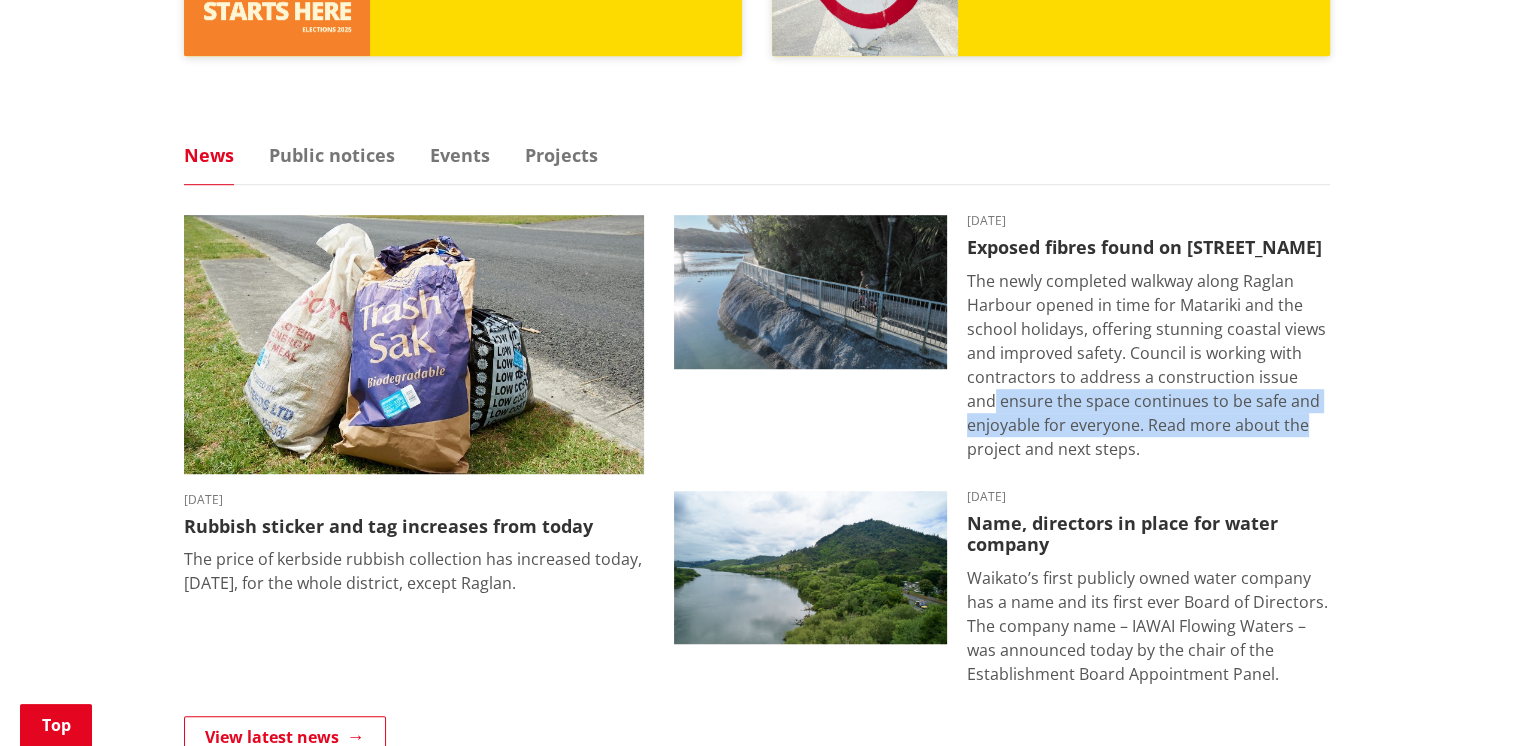 drag, startPoint x: 1509, startPoint y: 394, endPoint x: 1492, endPoint y: 449, distance: 57.567352 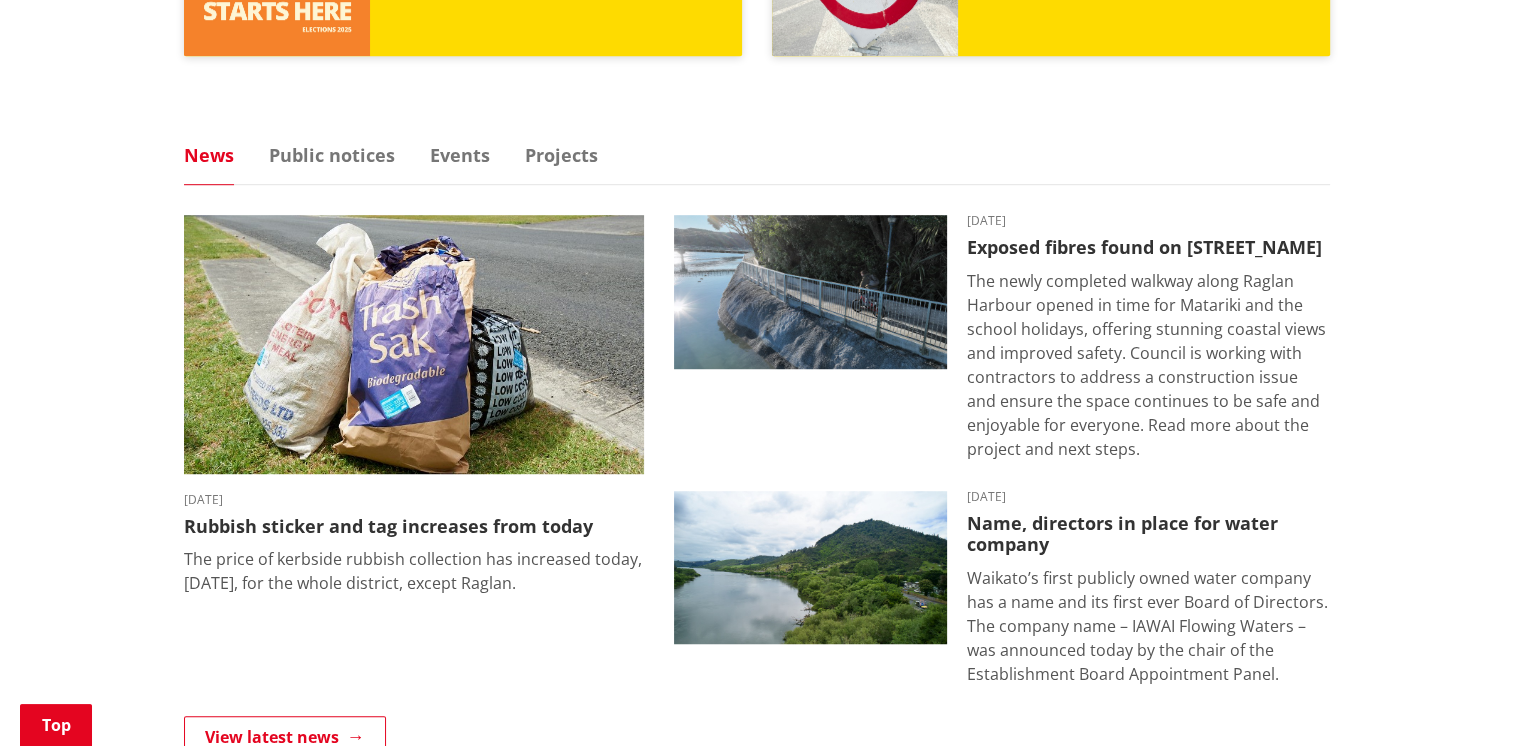click on "Kia ora, how can we help?
Search
Search
Rubbish and recycling
Libraries
District plan
Maps
Cemeteries
Fees and charges
Careers
Current and upcoming roadworks
Projects
Contact us
Do it online
Make a payment
Register a dog
Rates
Request a service
Applications
Feedback & Complaints
Have your say
Rubbish cost increase
From Tuesday, the cost of rubbish collection is increasing for the whole district, except Raglan." at bounding box center [756, 68] 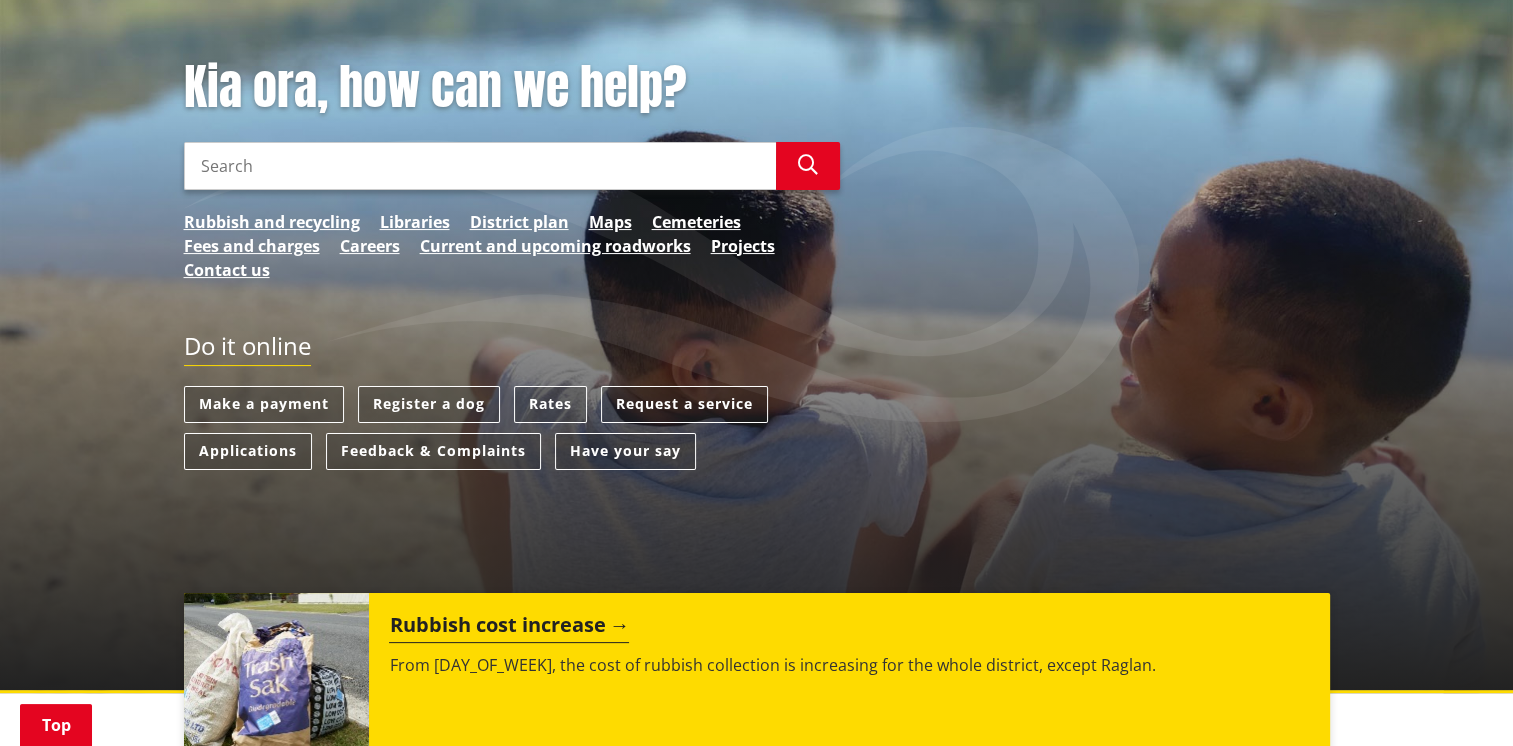 scroll, scrollTop: 294, scrollLeft: 0, axis: vertical 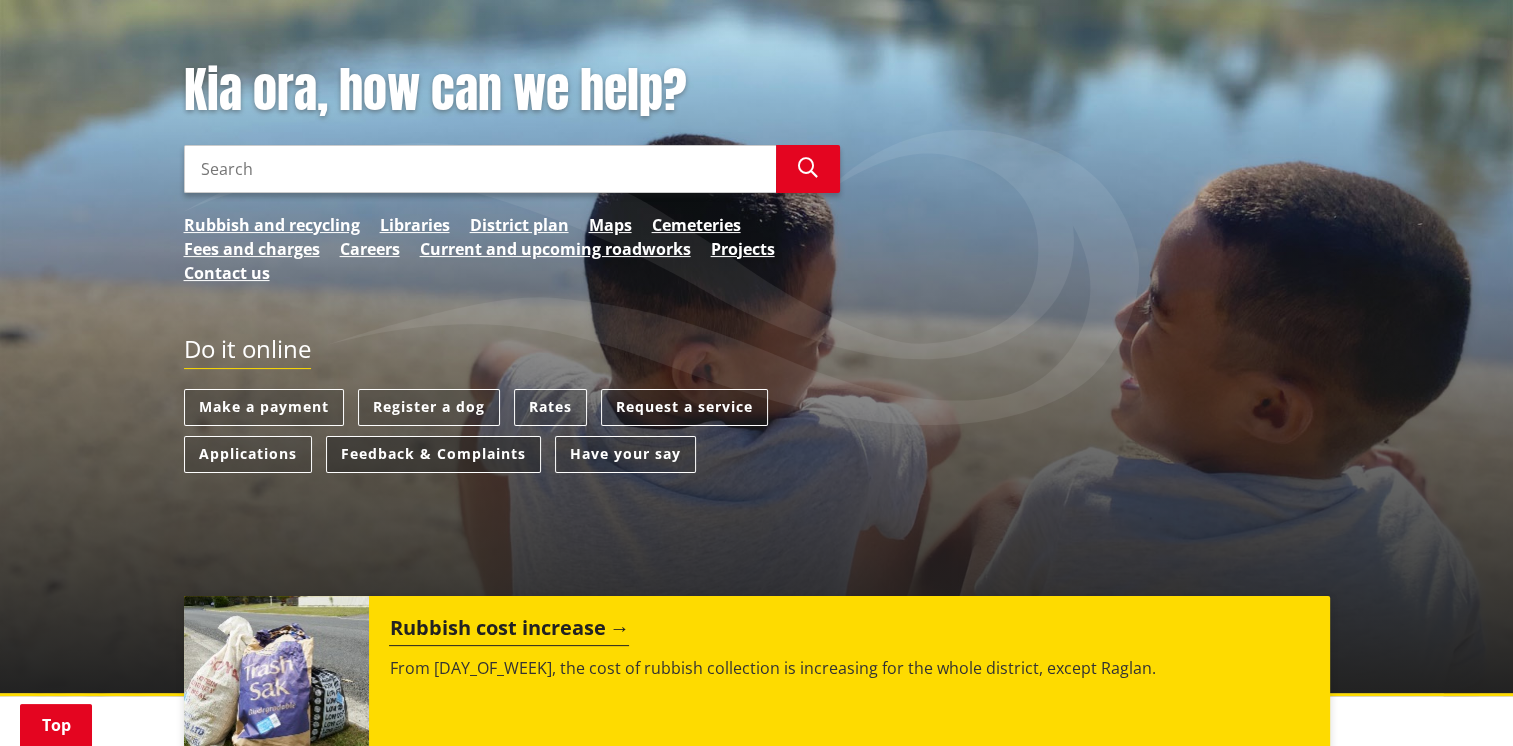 click on "Feedback & Complaints" at bounding box center [433, 454] 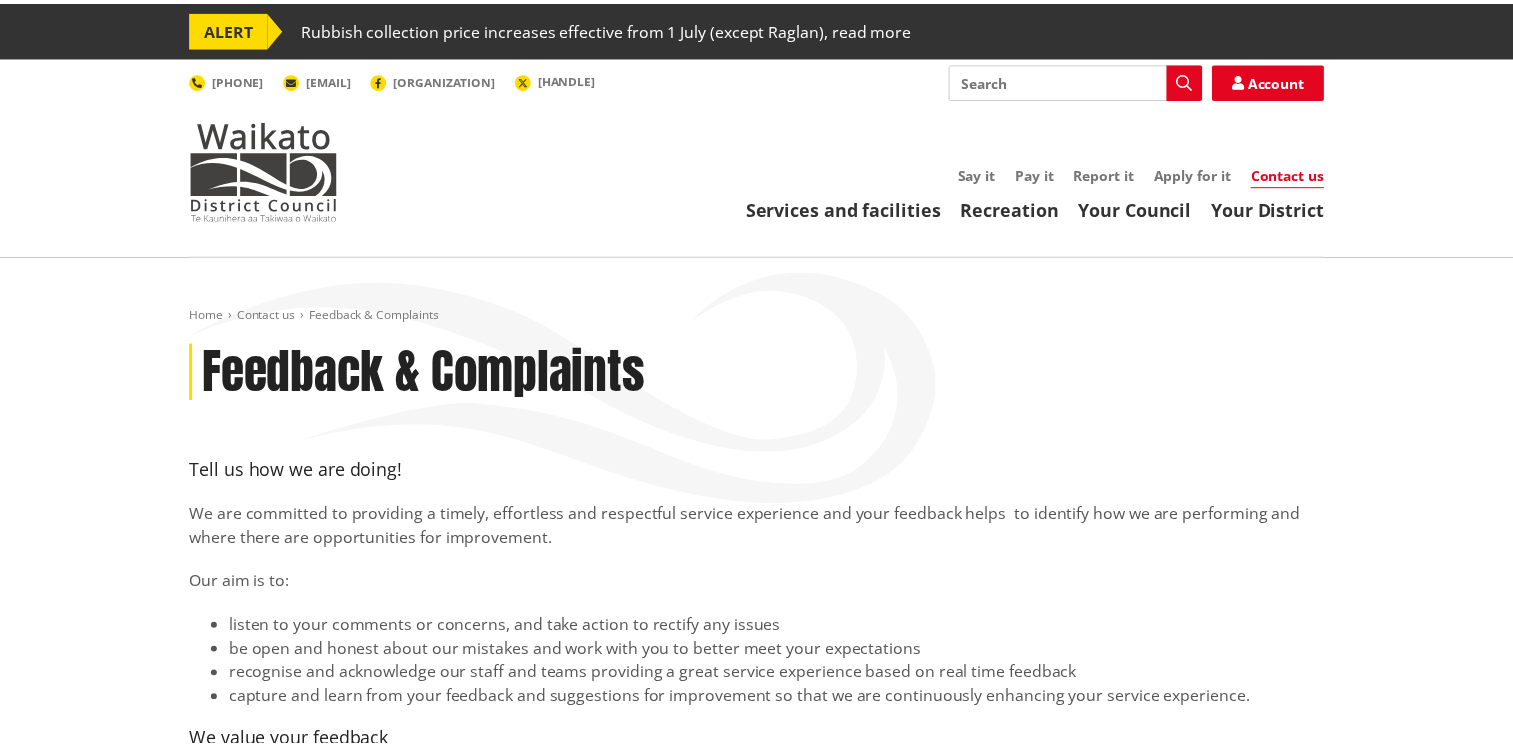 scroll, scrollTop: 0, scrollLeft: 0, axis: both 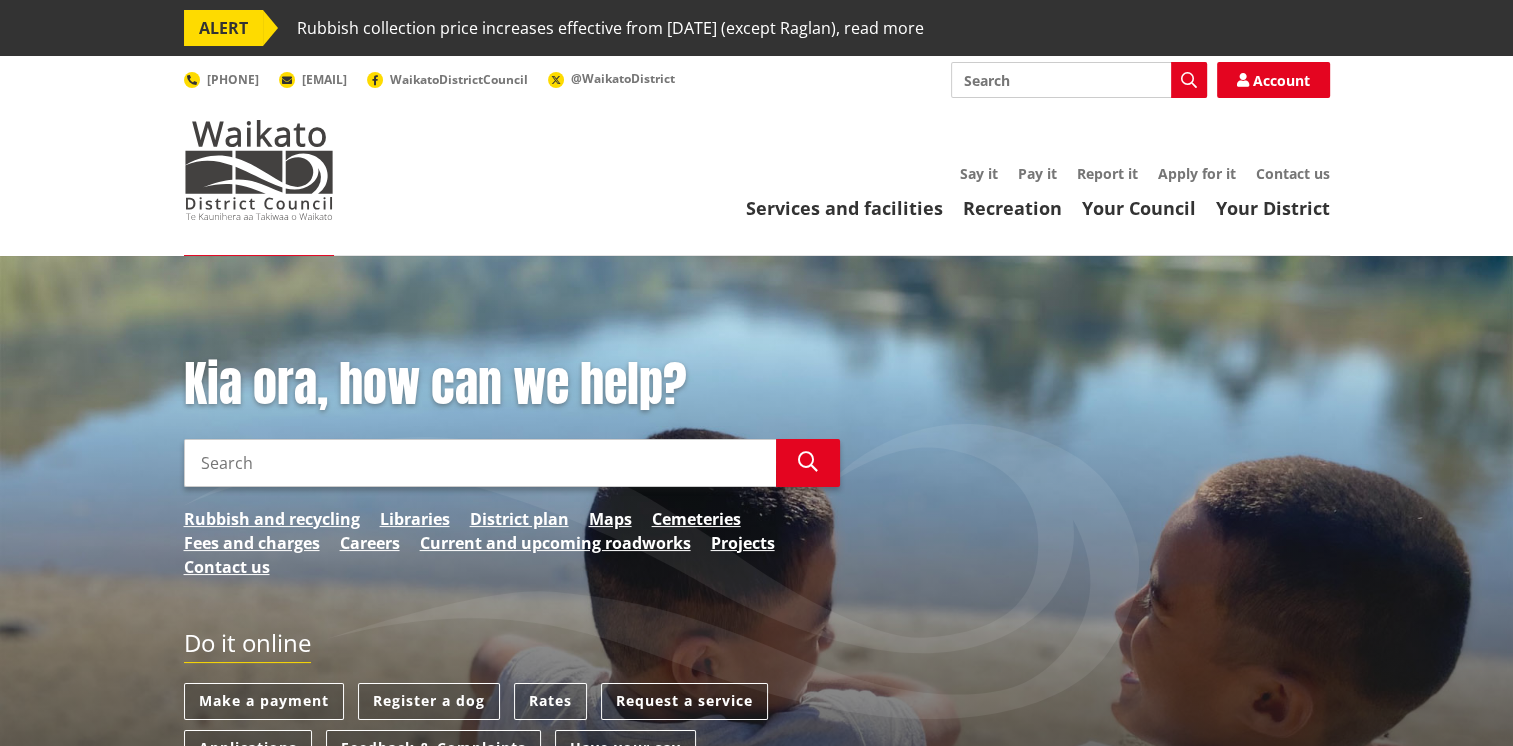 click on "Search" at bounding box center (480, 463) 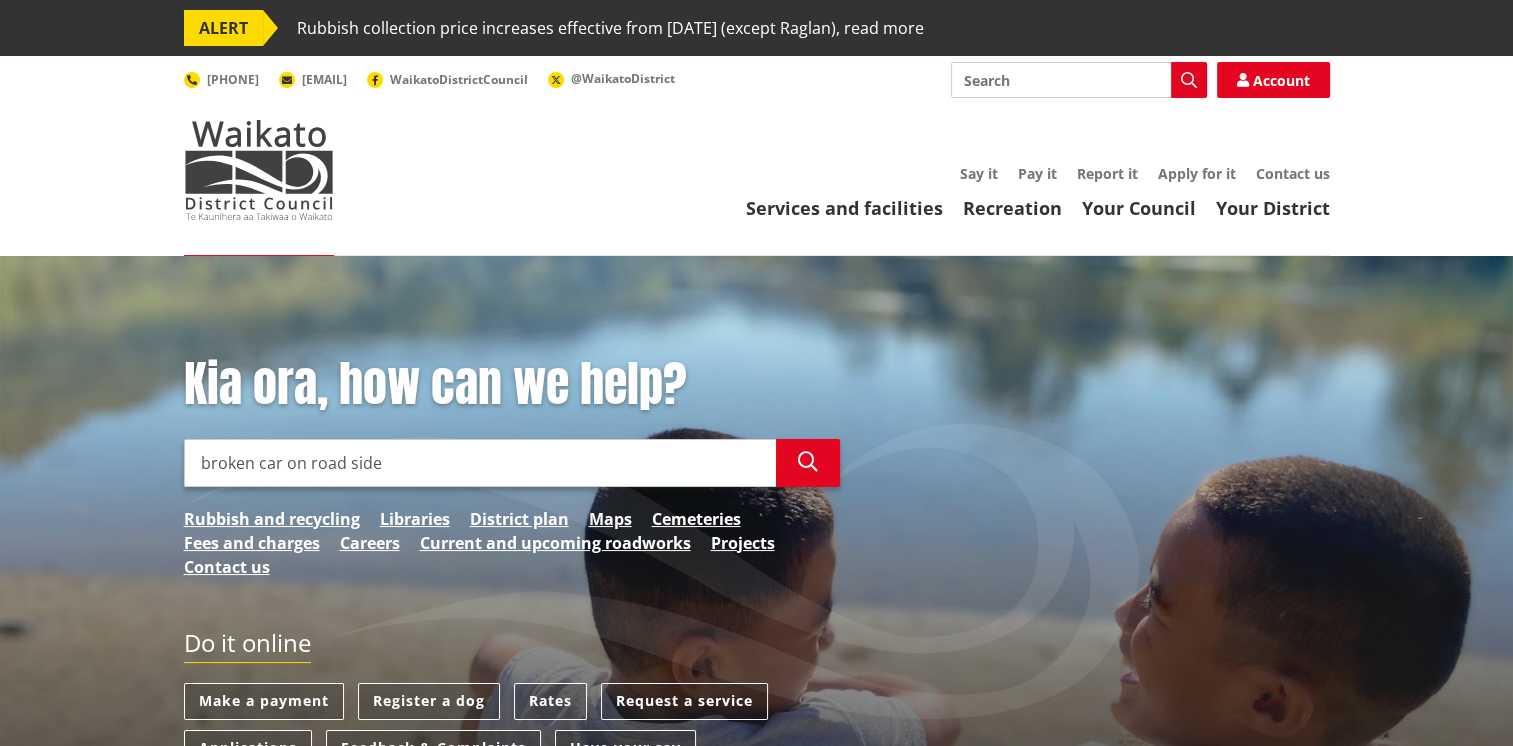 type on "broken car on road side" 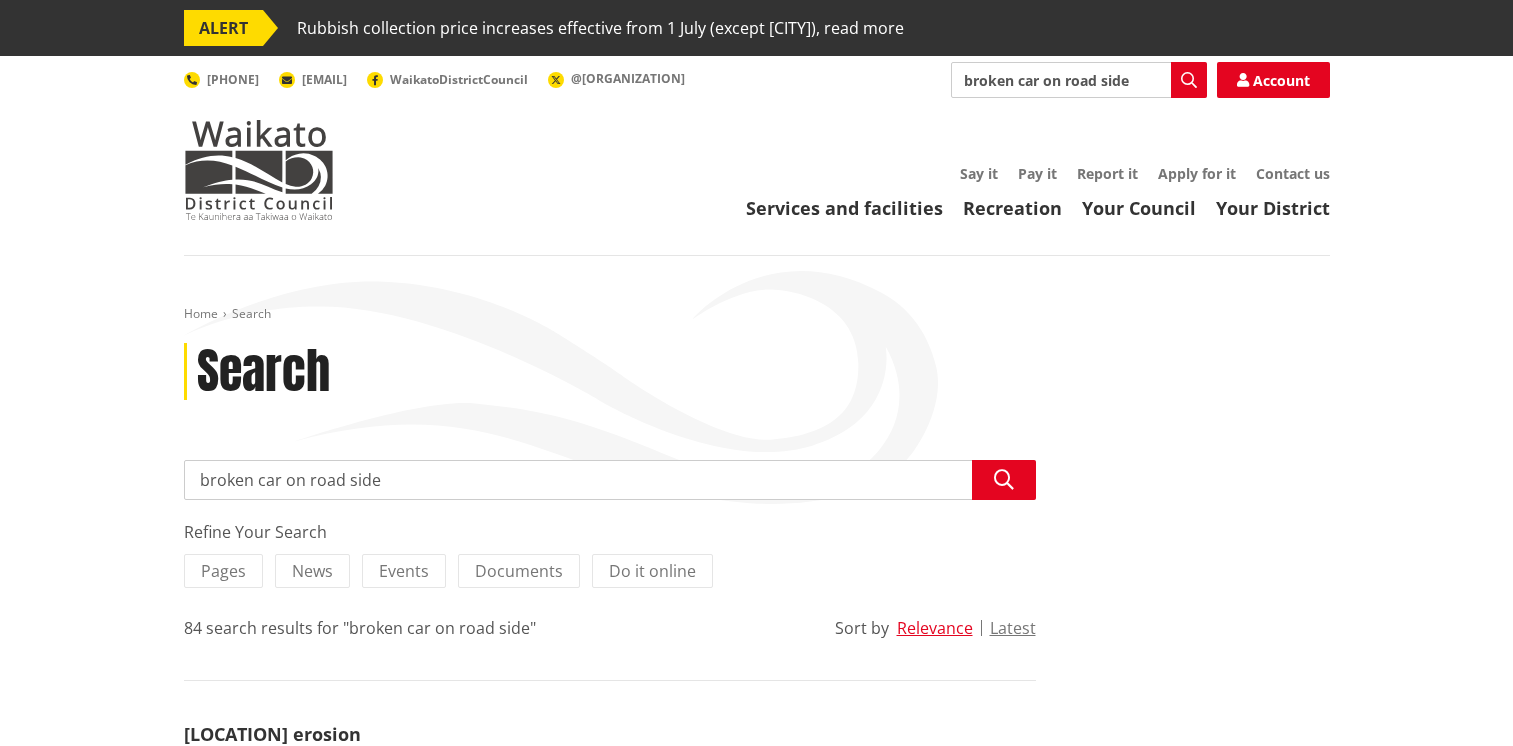 scroll, scrollTop: 0, scrollLeft: 0, axis: both 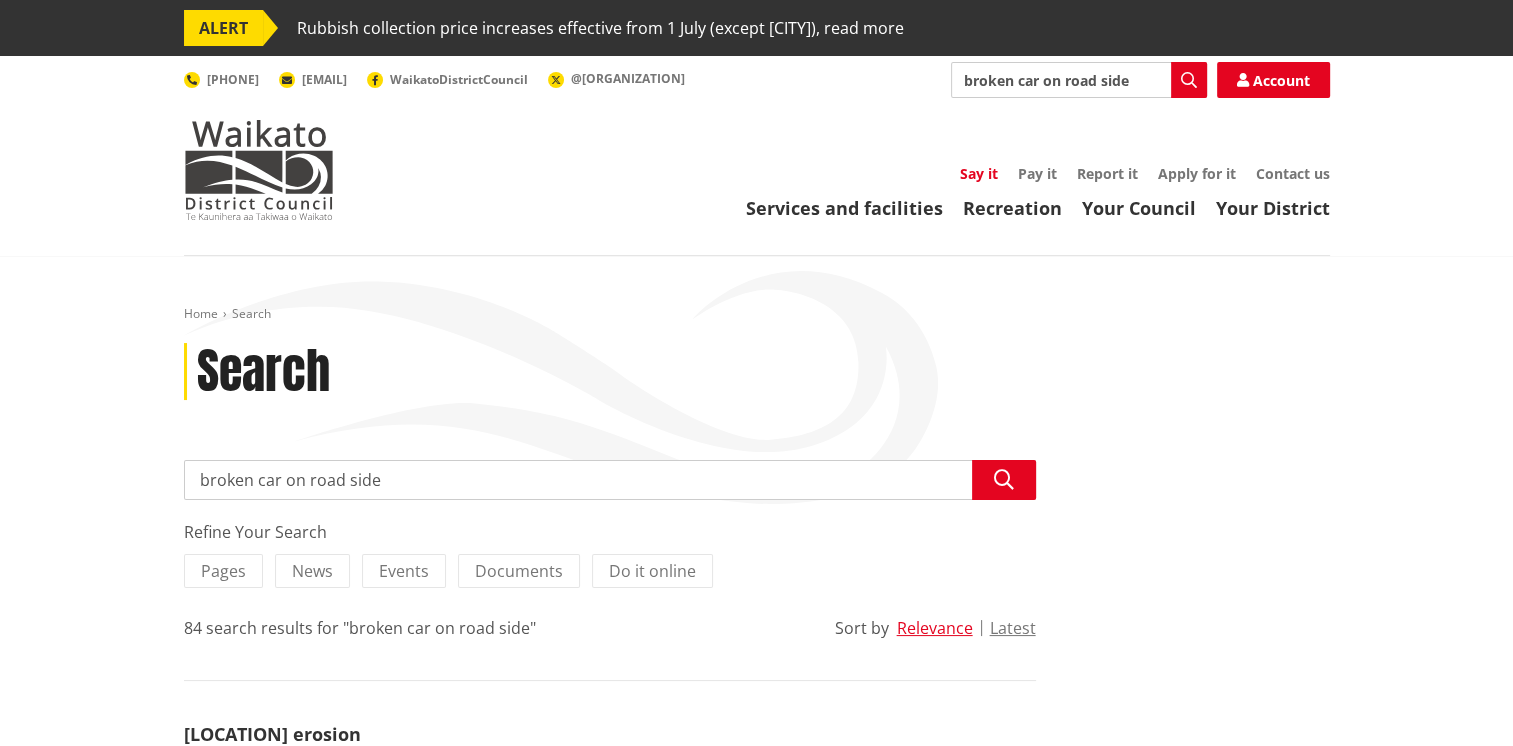 click on "Say it" at bounding box center (979, 173) 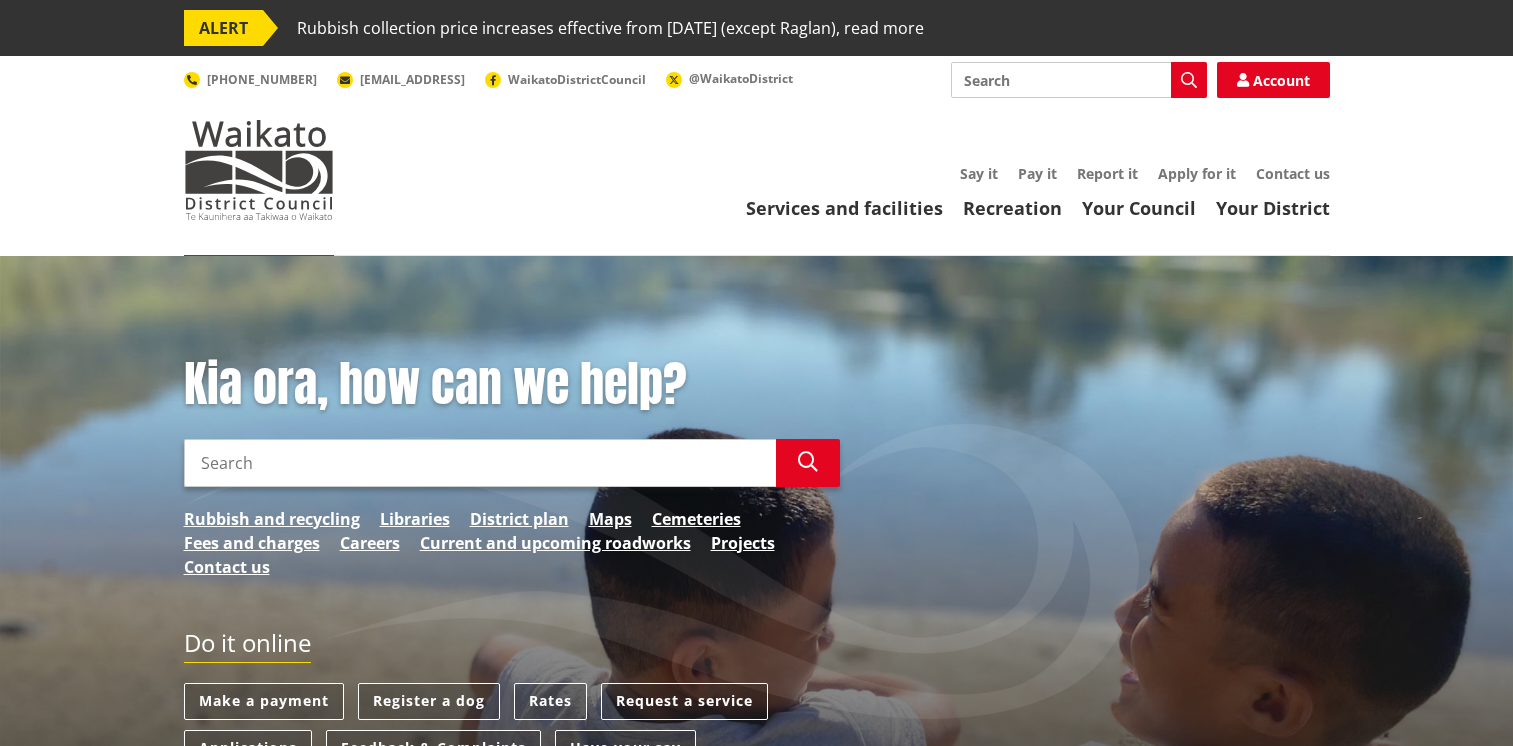 scroll, scrollTop: 0, scrollLeft: 0, axis: both 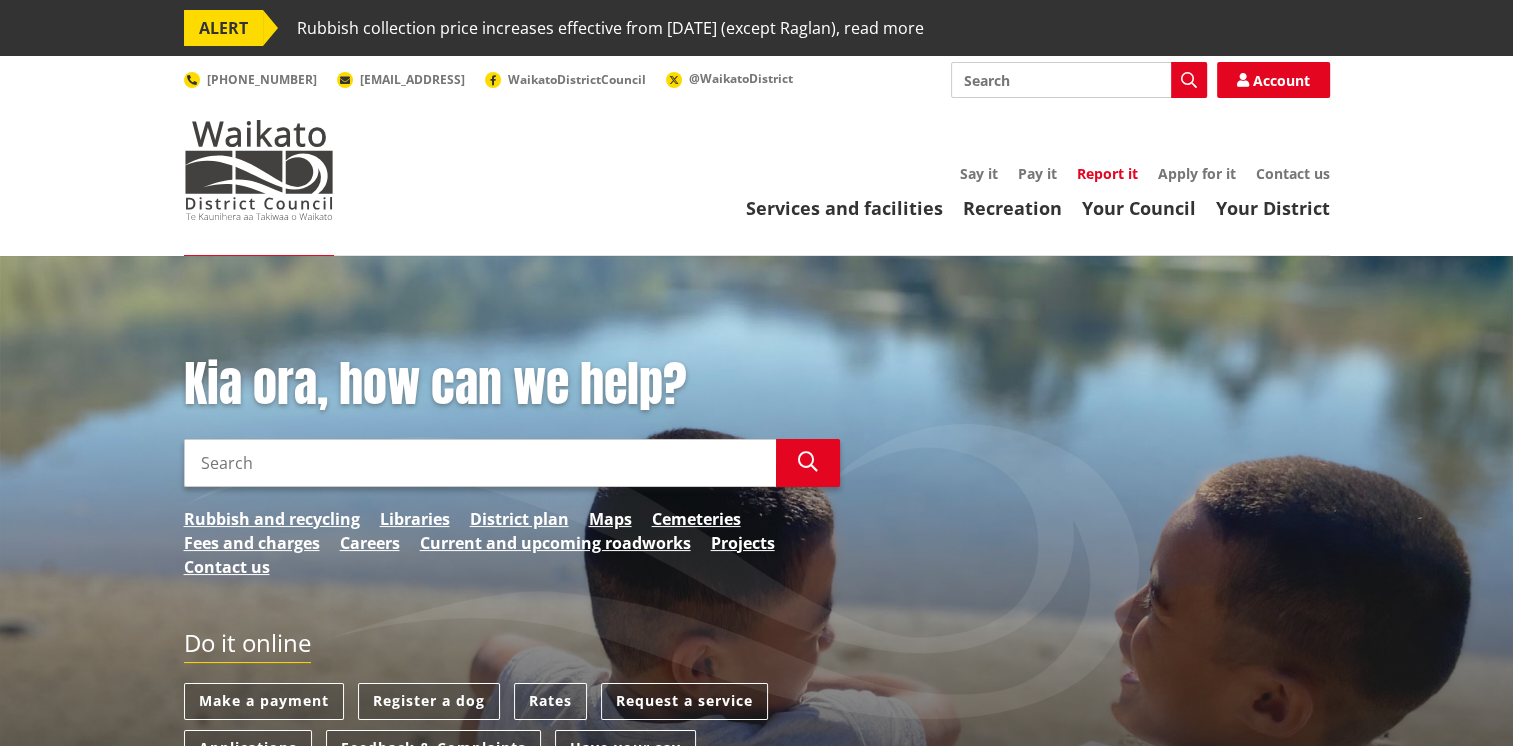 click on "Report it" at bounding box center [1107, 173] 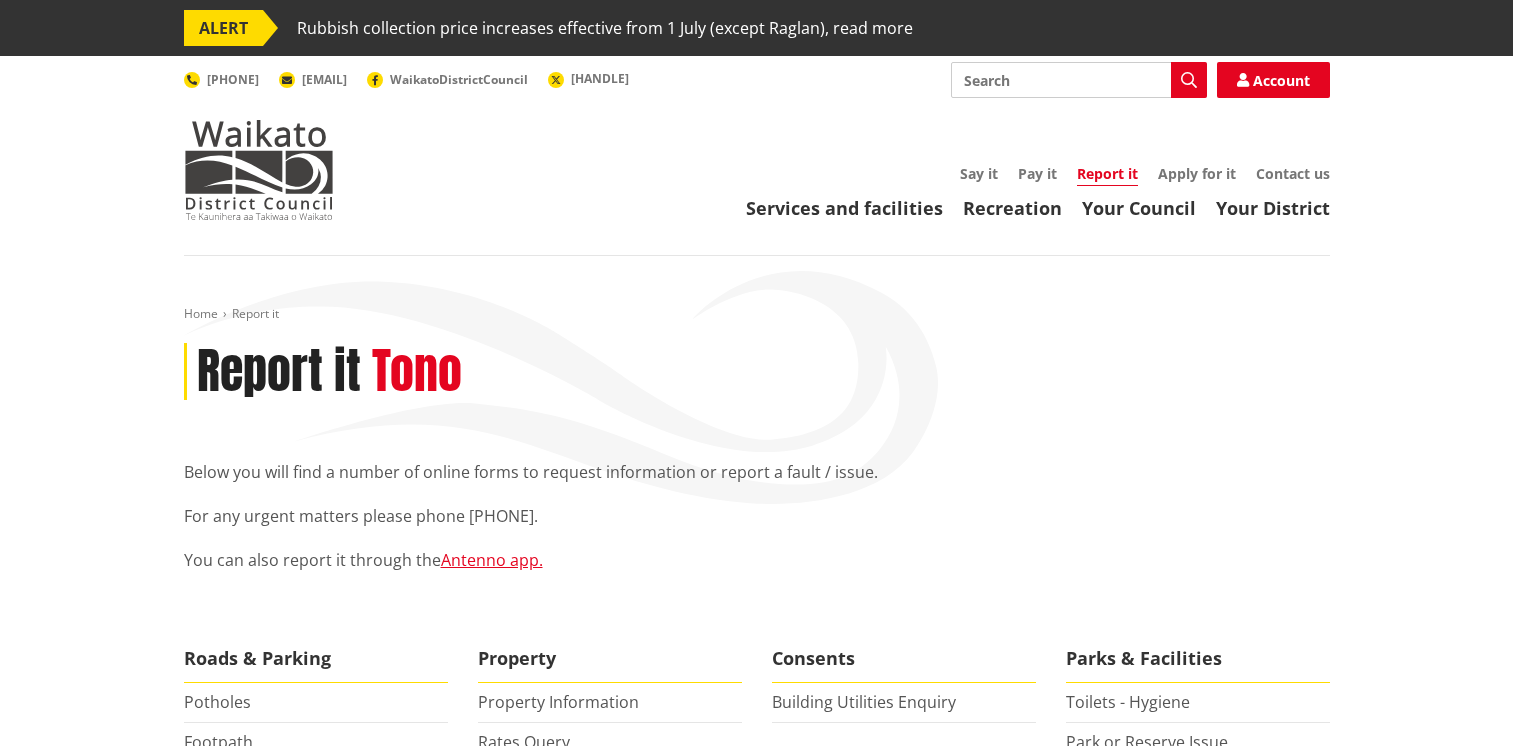 scroll, scrollTop: 0, scrollLeft: 0, axis: both 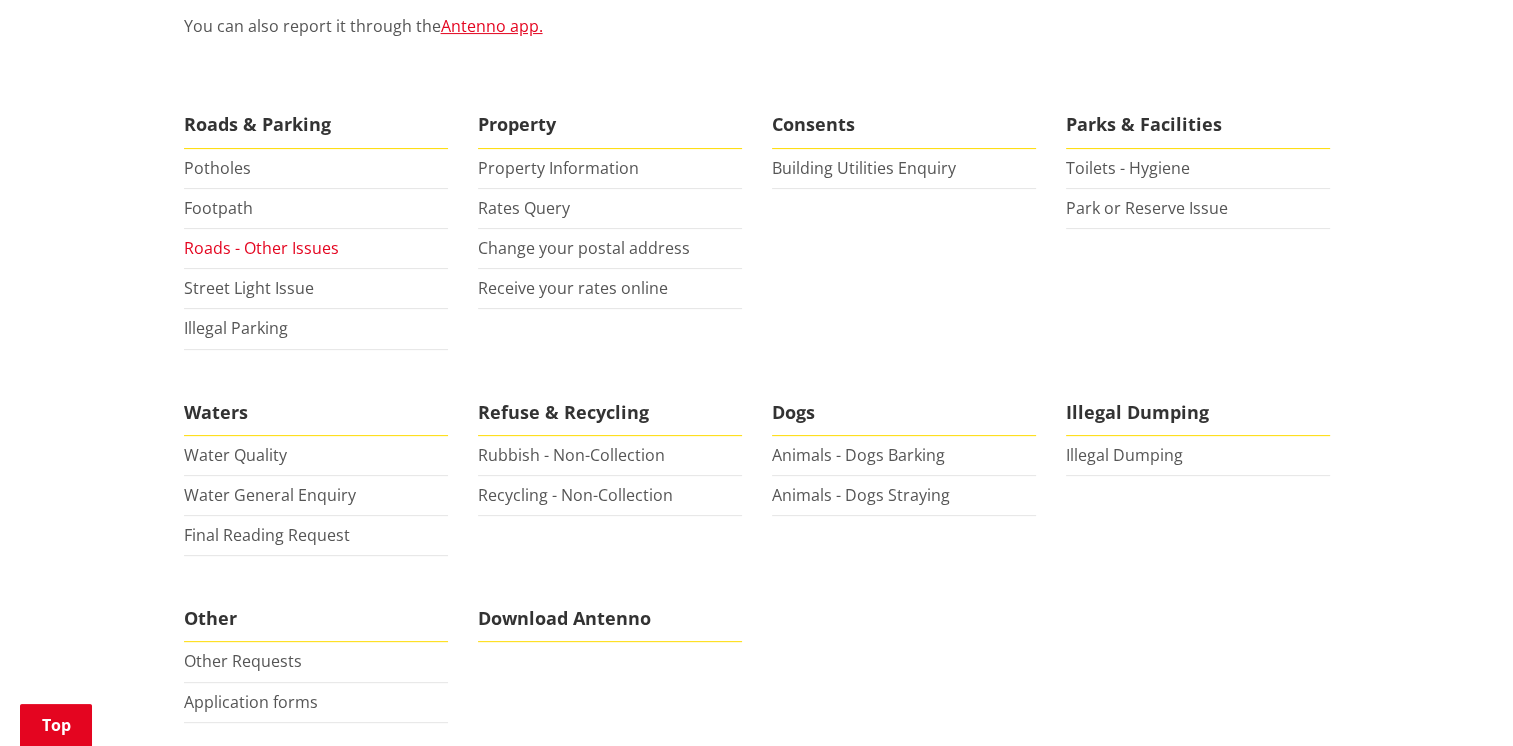 click on "Roads - Other Issues" at bounding box center [261, 248] 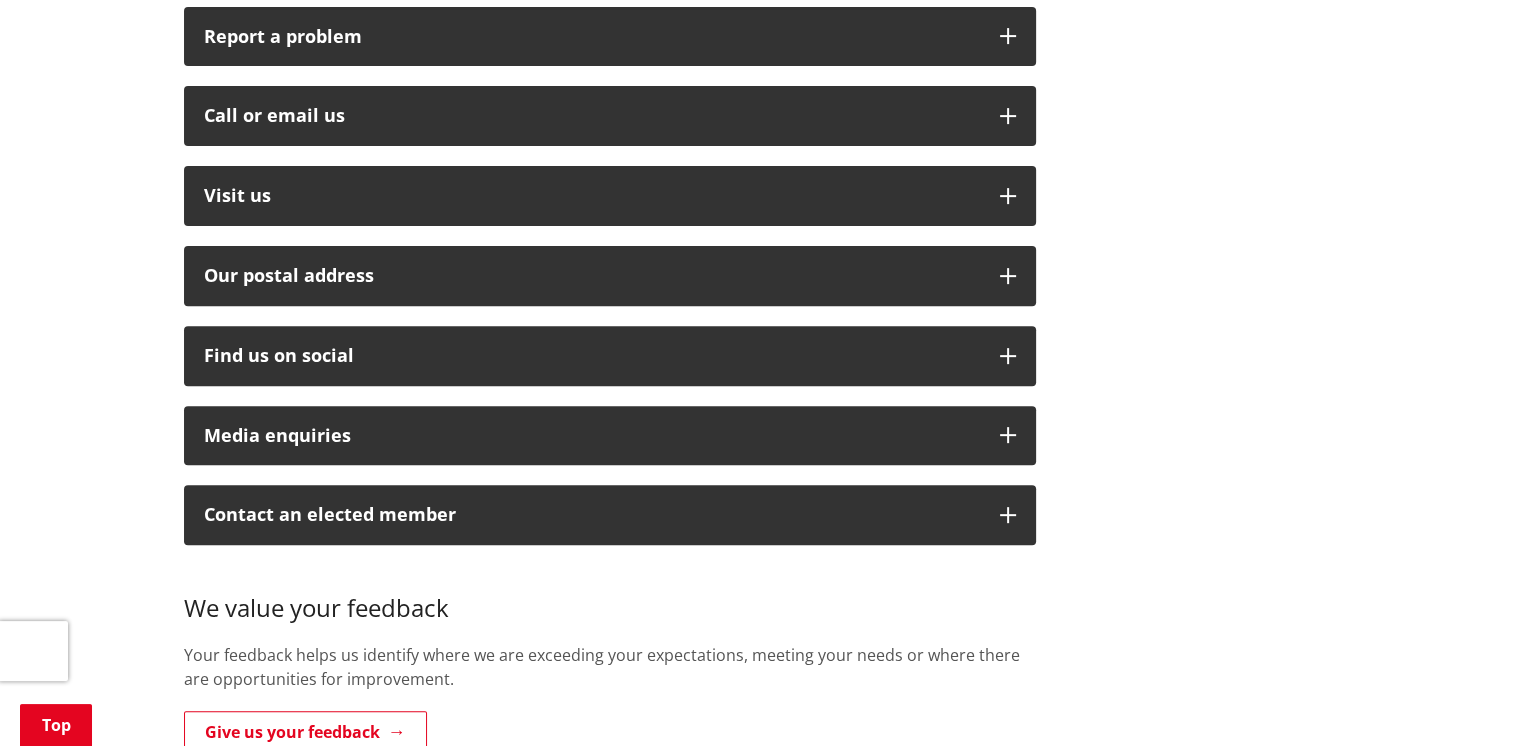 scroll, scrollTop: 461, scrollLeft: 0, axis: vertical 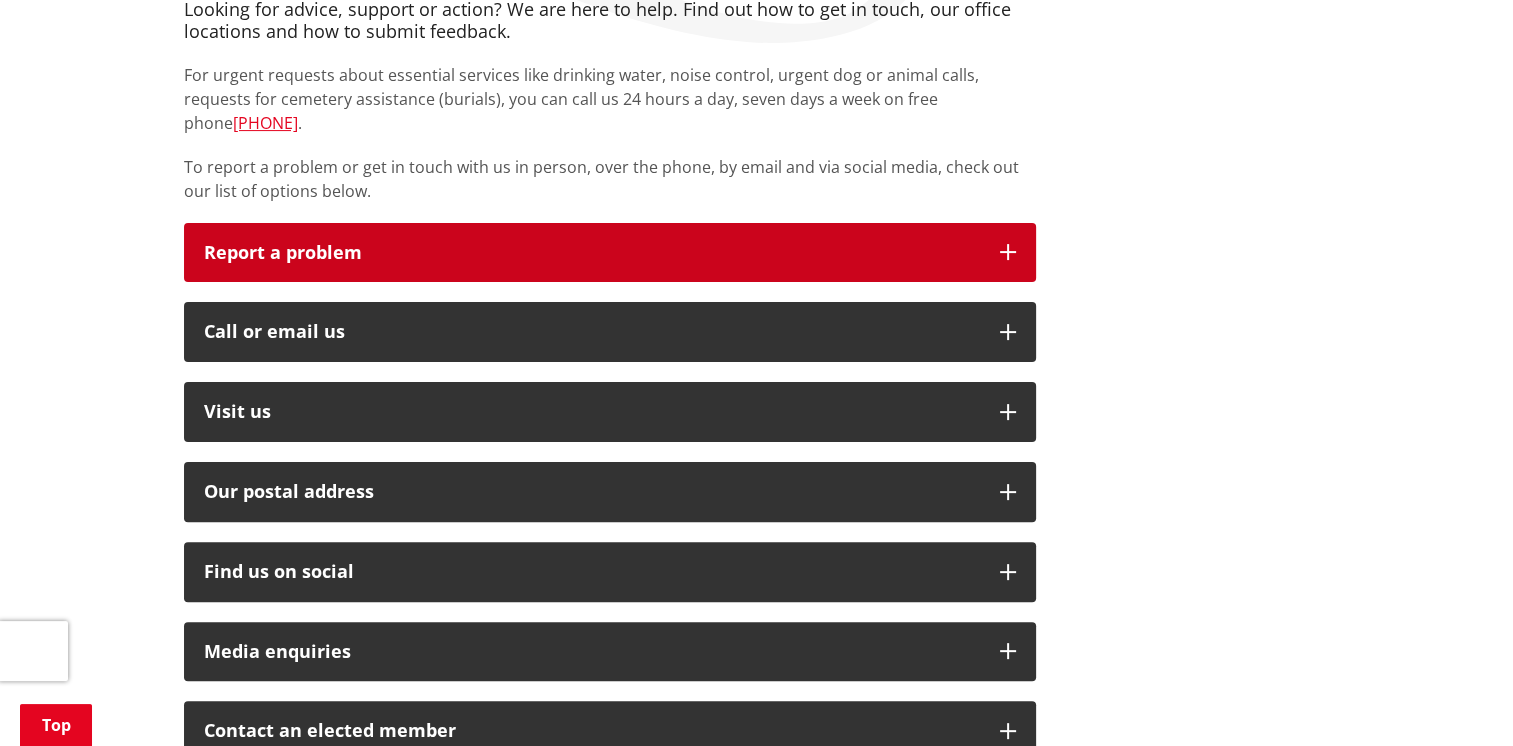 click at bounding box center [1008, 252] 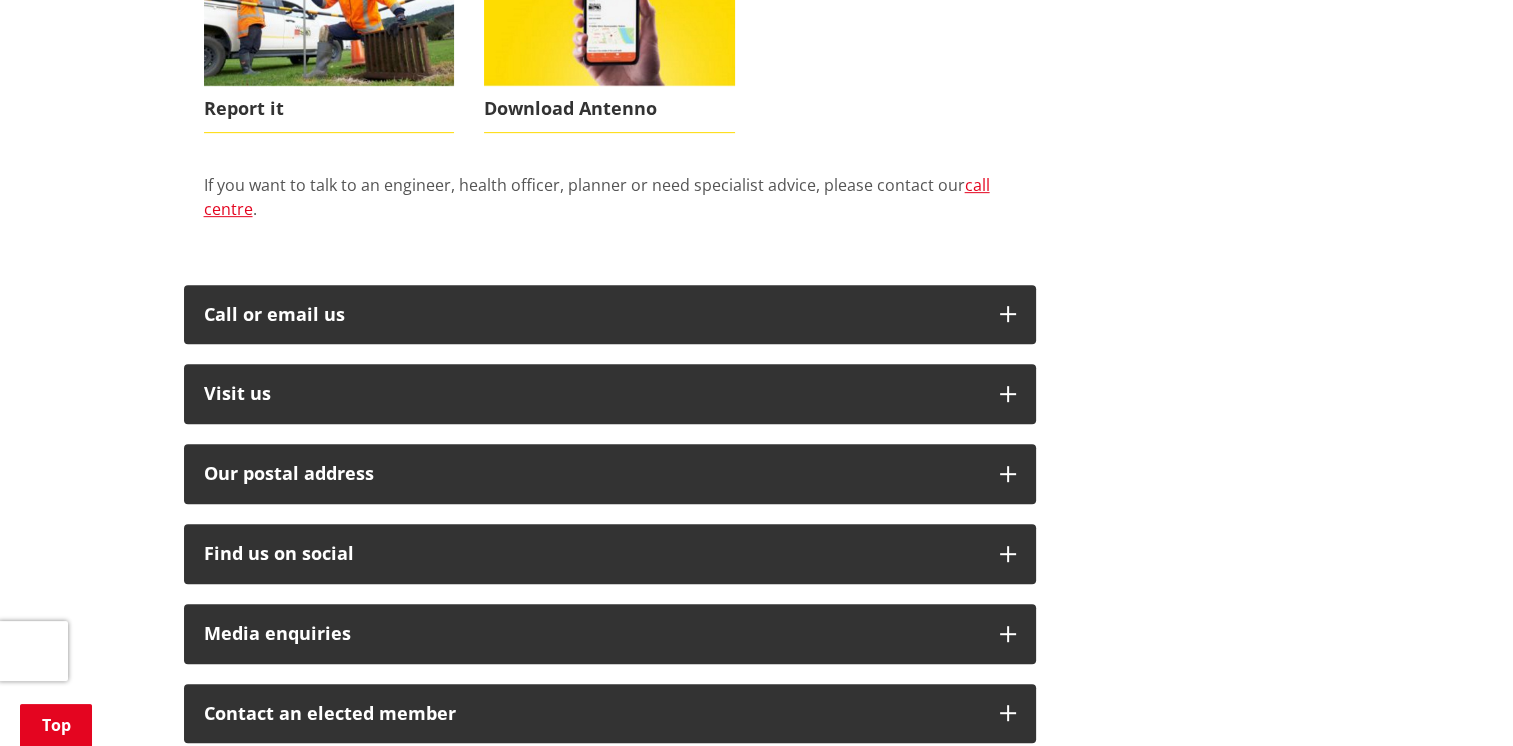 scroll, scrollTop: 980, scrollLeft: 0, axis: vertical 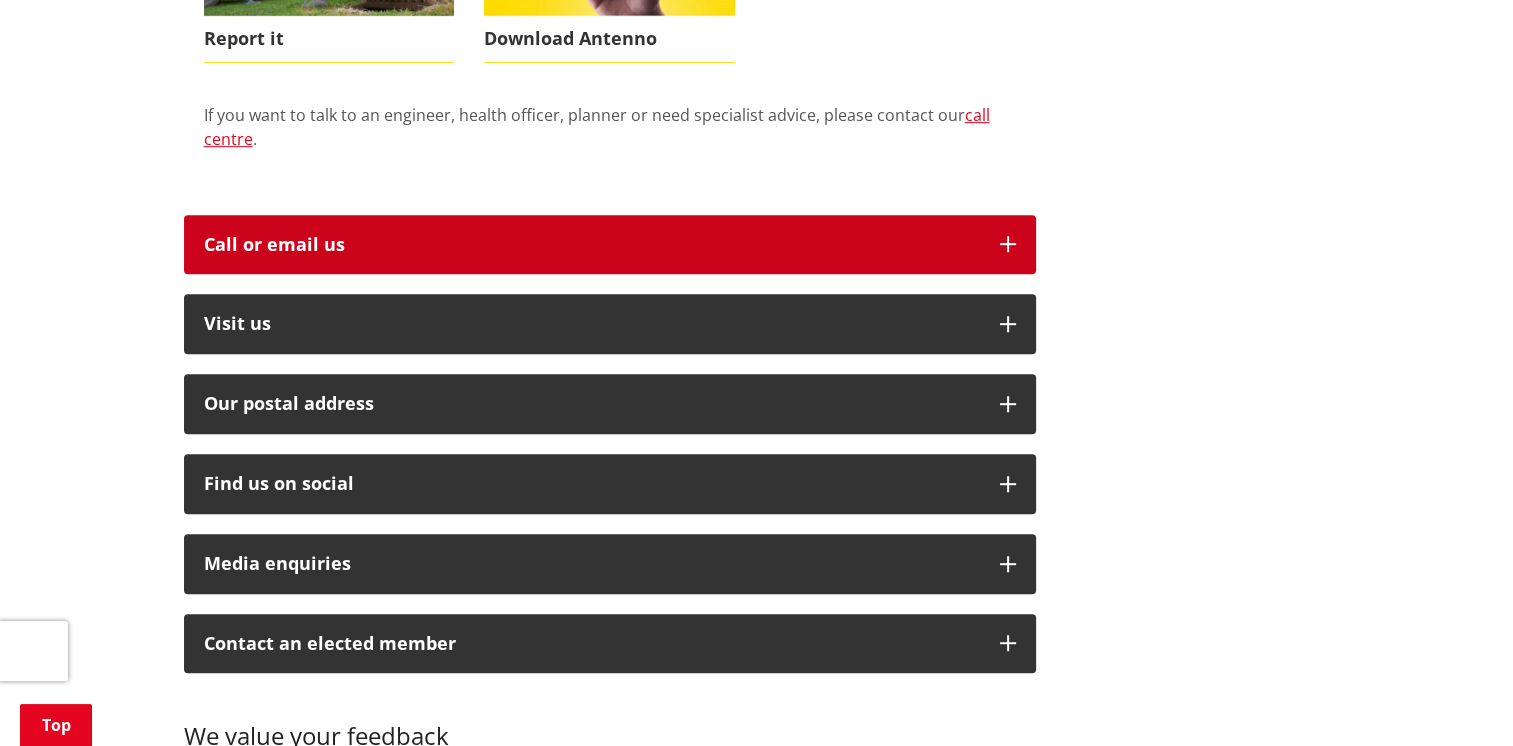 click on "Call or email us" at bounding box center [592, 245] 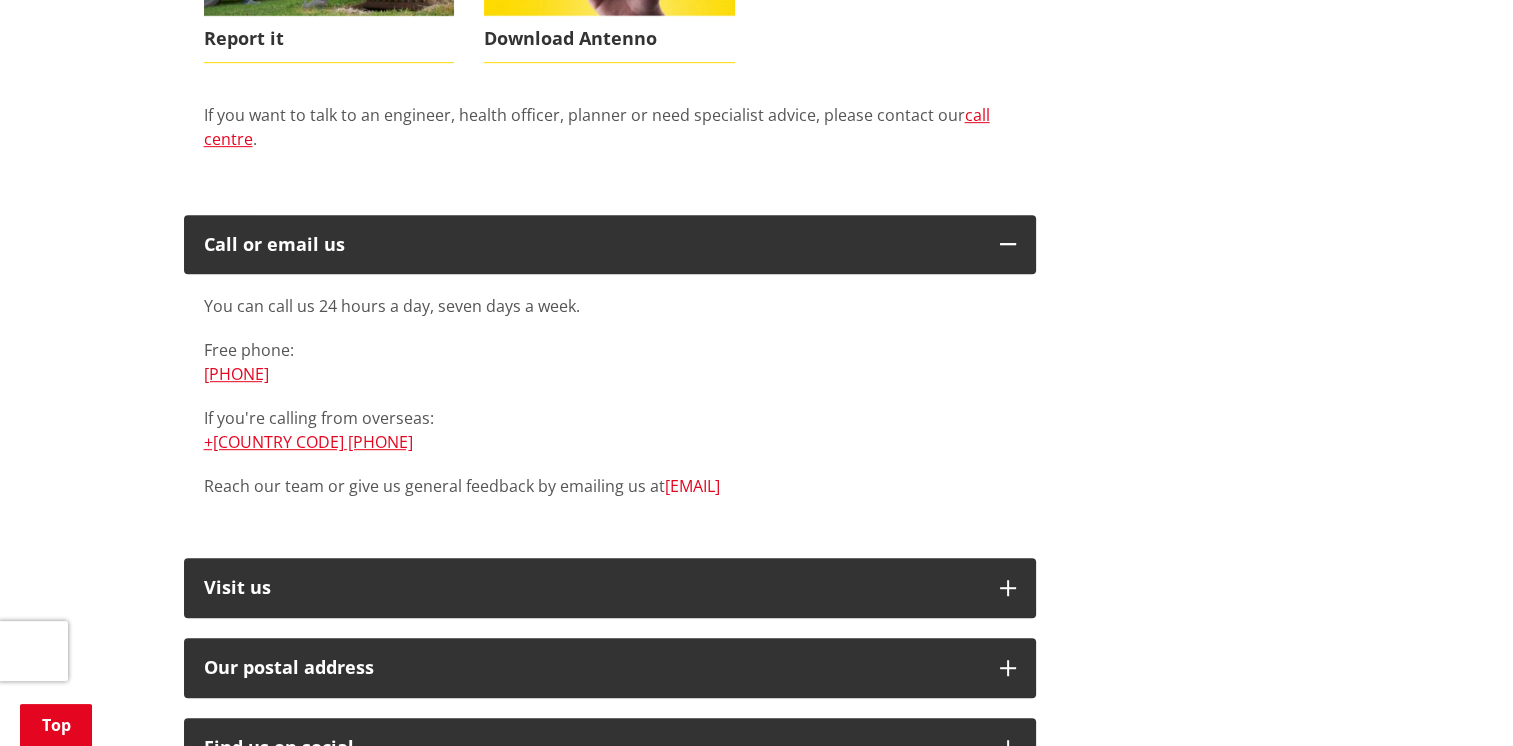 click on "[EMAIL]" at bounding box center [692, 486] 